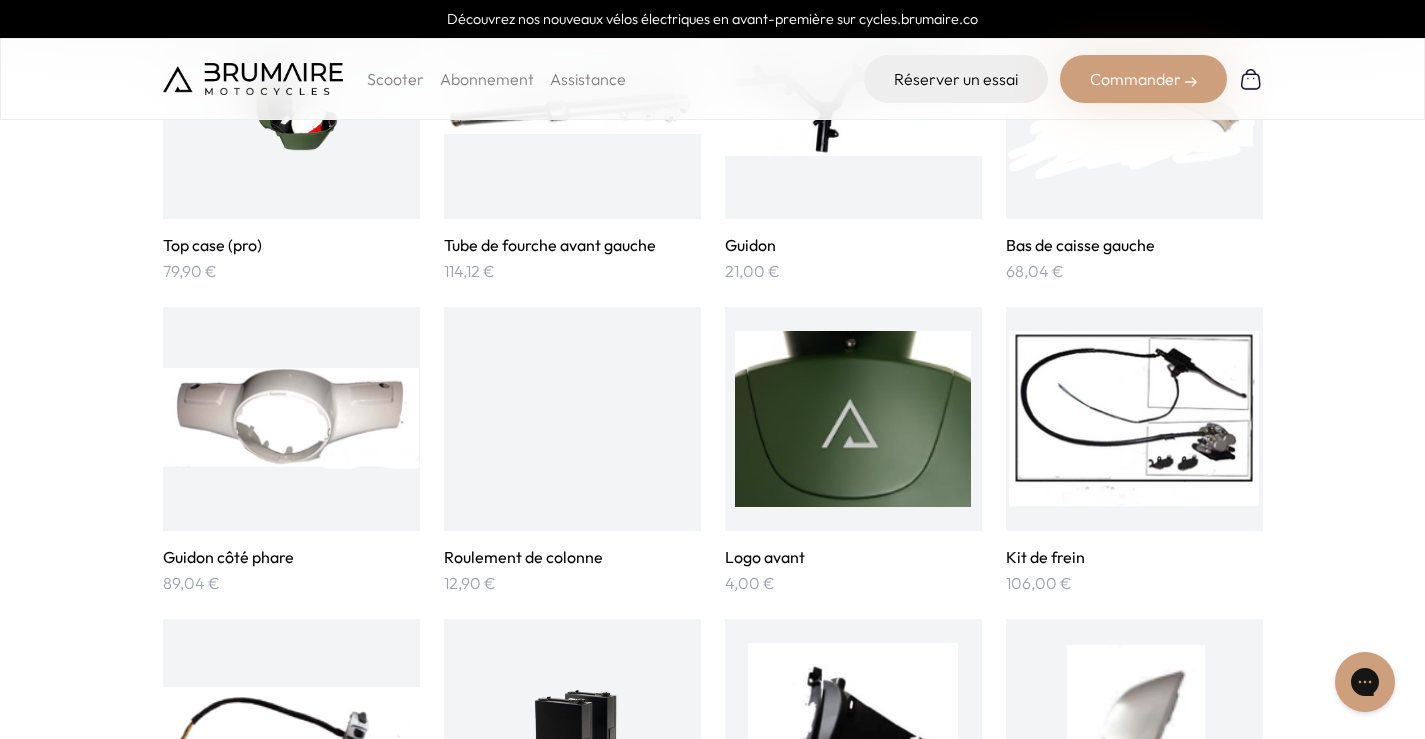 scroll, scrollTop: 2200, scrollLeft: 0, axis: vertical 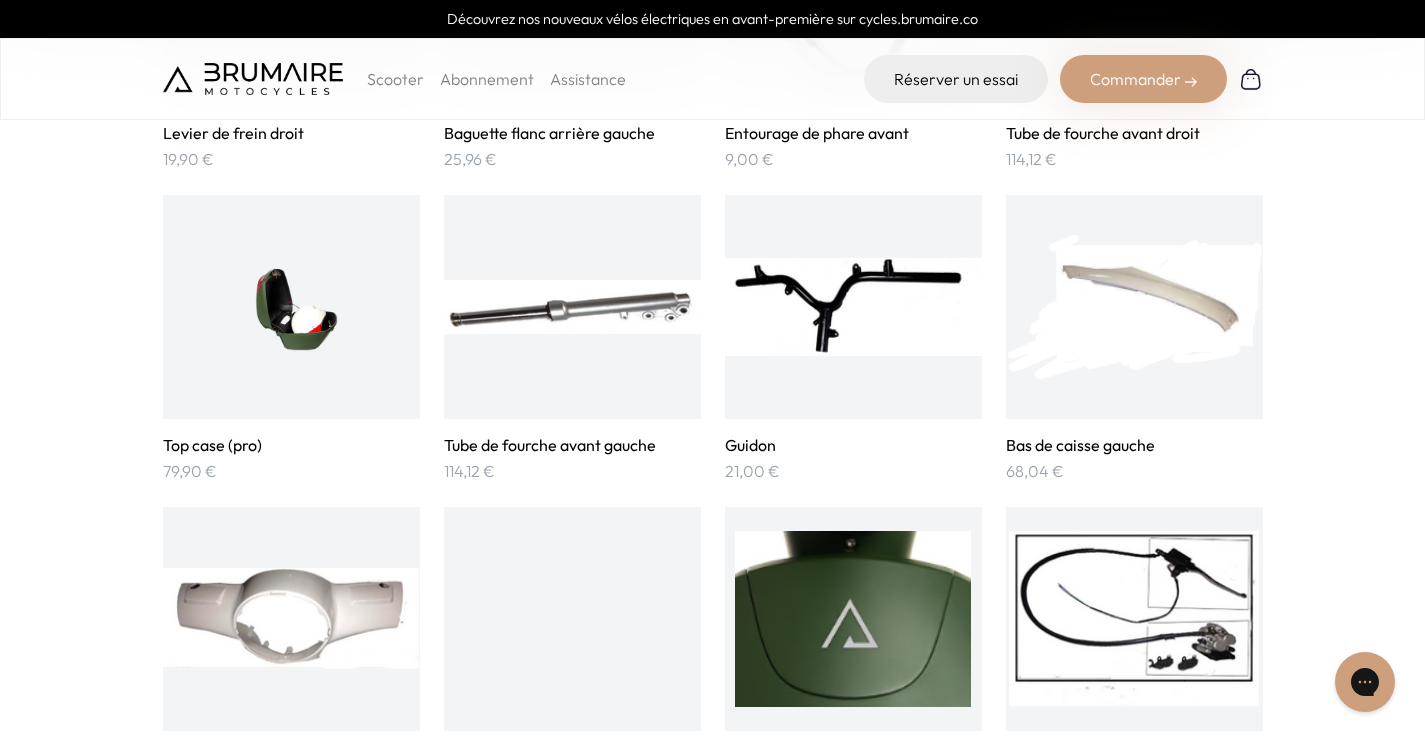 click at bounding box center (291, 307) 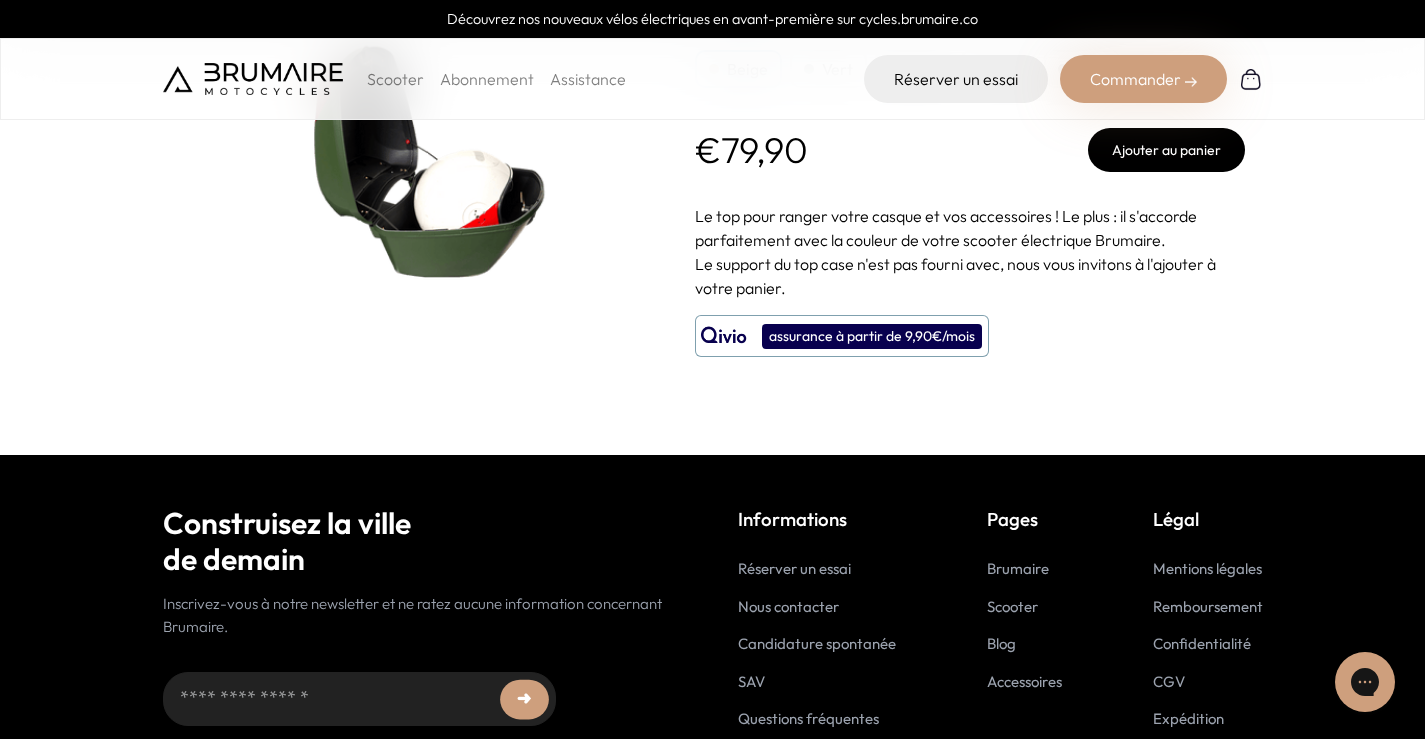 scroll, scrollTop: 98, scrollLeft: 0, axis: vertical 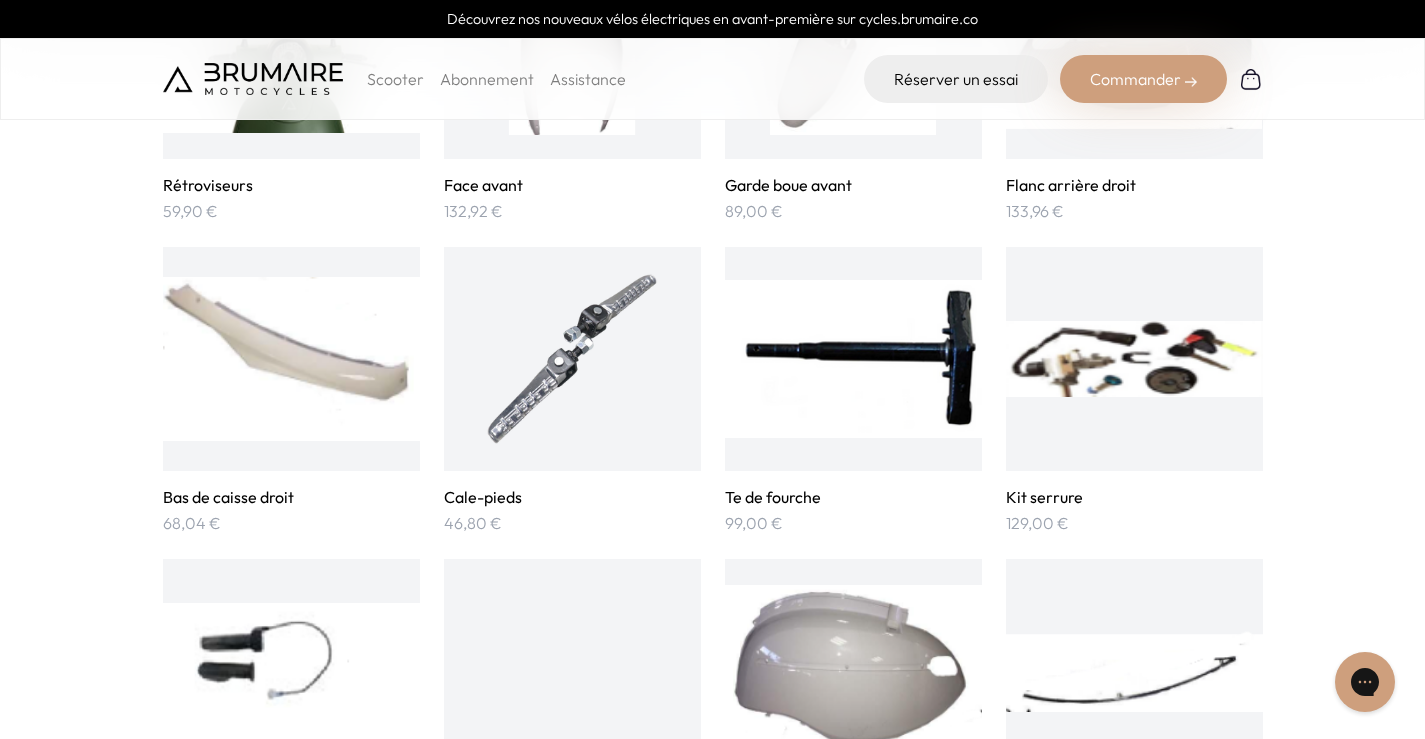 click at bounding box center [1134, 359] 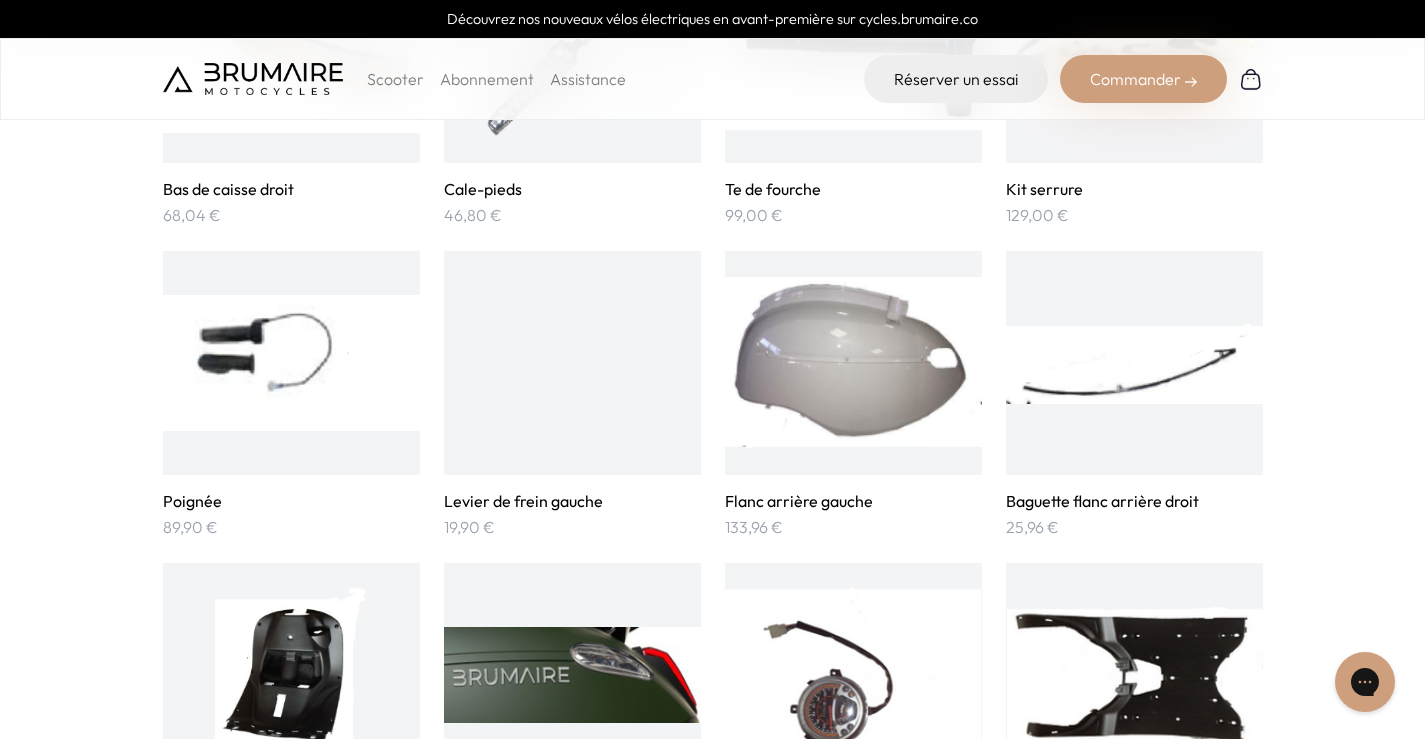 scroll, scrollTop: 908, scrollLeft: 0, axis: vertical 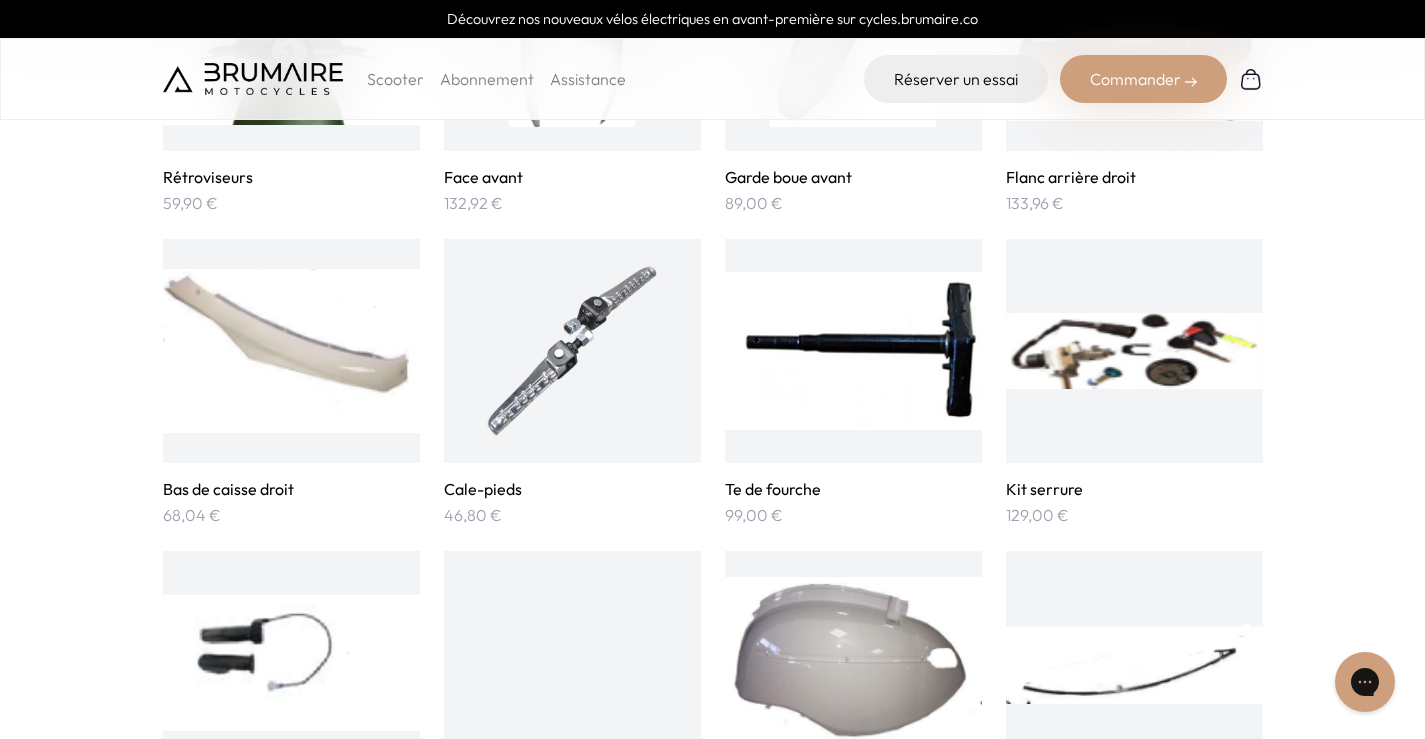 click at bounding box center (1134, 351) 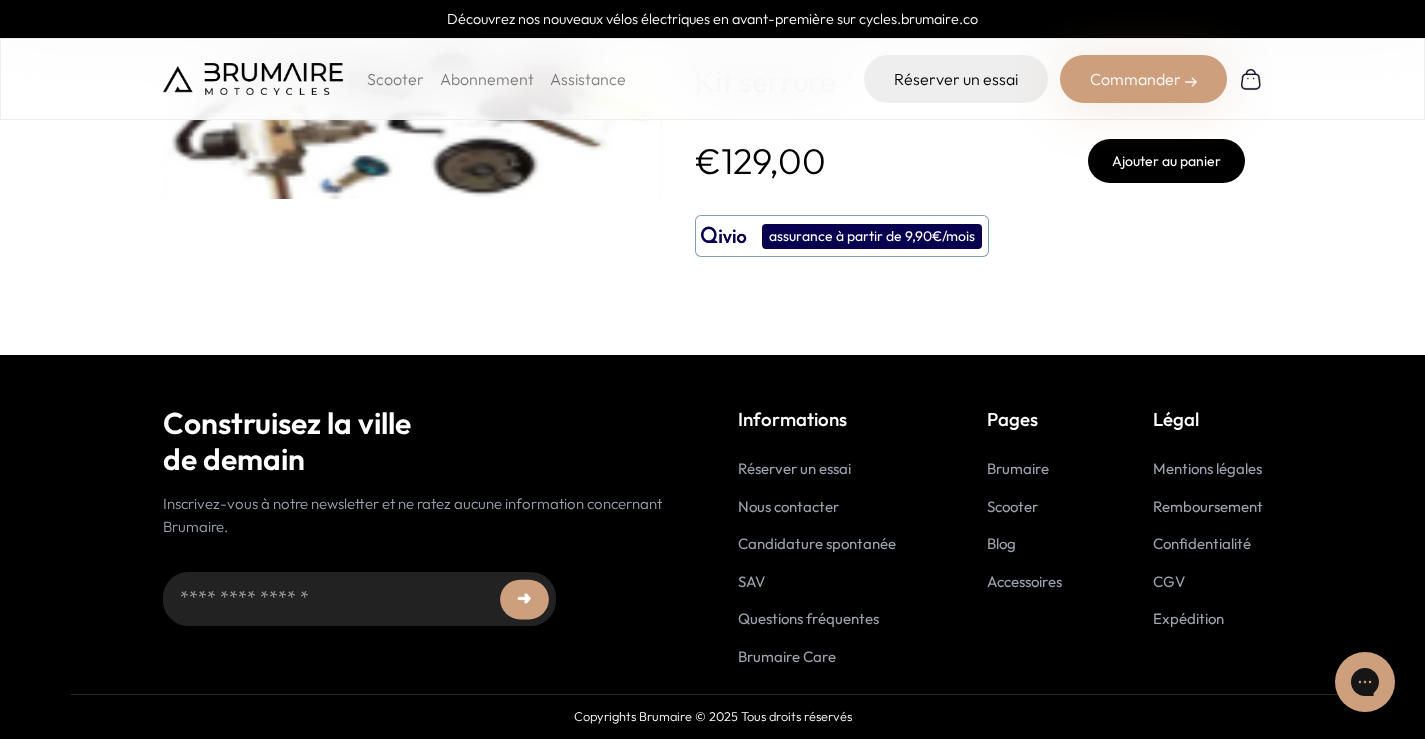 scroll, scrollTop: 0, scrollLeft: 0, axis: both 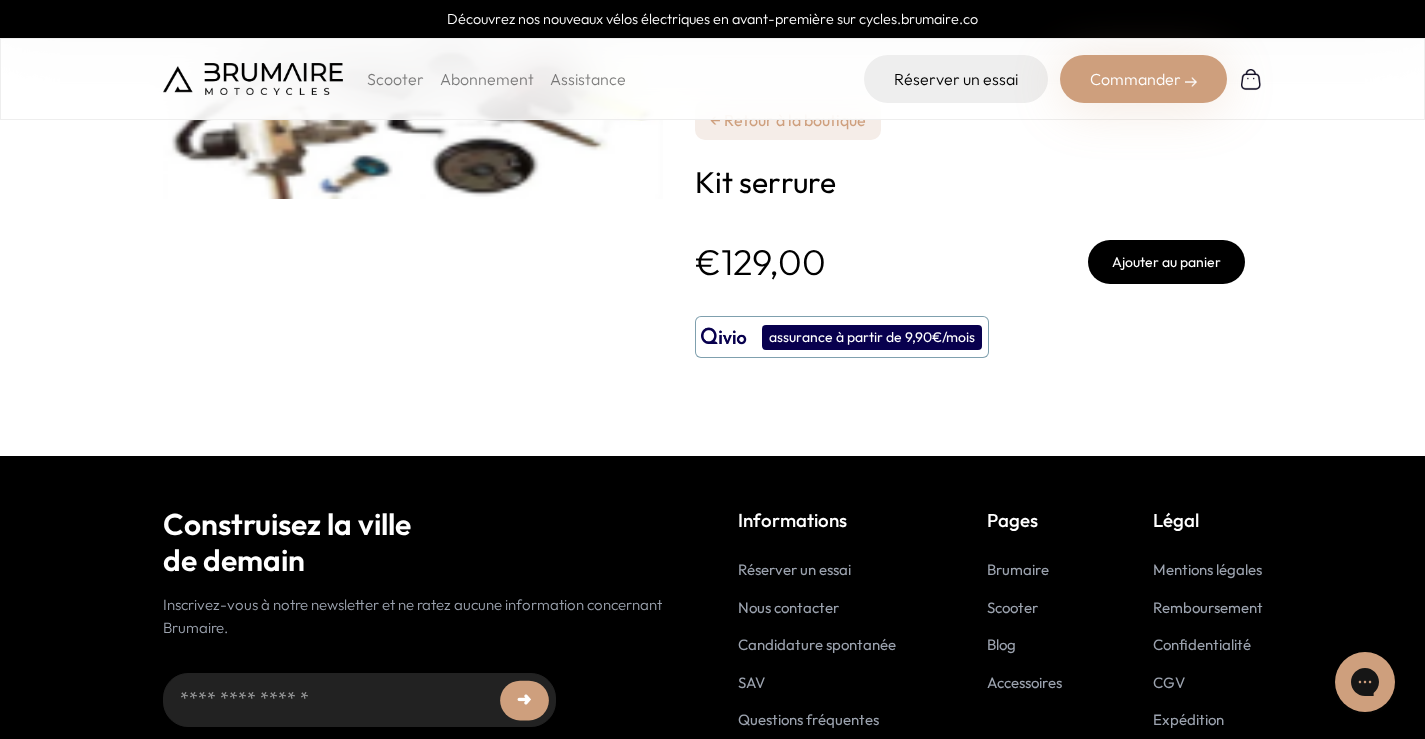 drag, startPoint x: 524, startPoint y: 210, endPoint x: 540, endPoint y: 359, distance: 149.8566 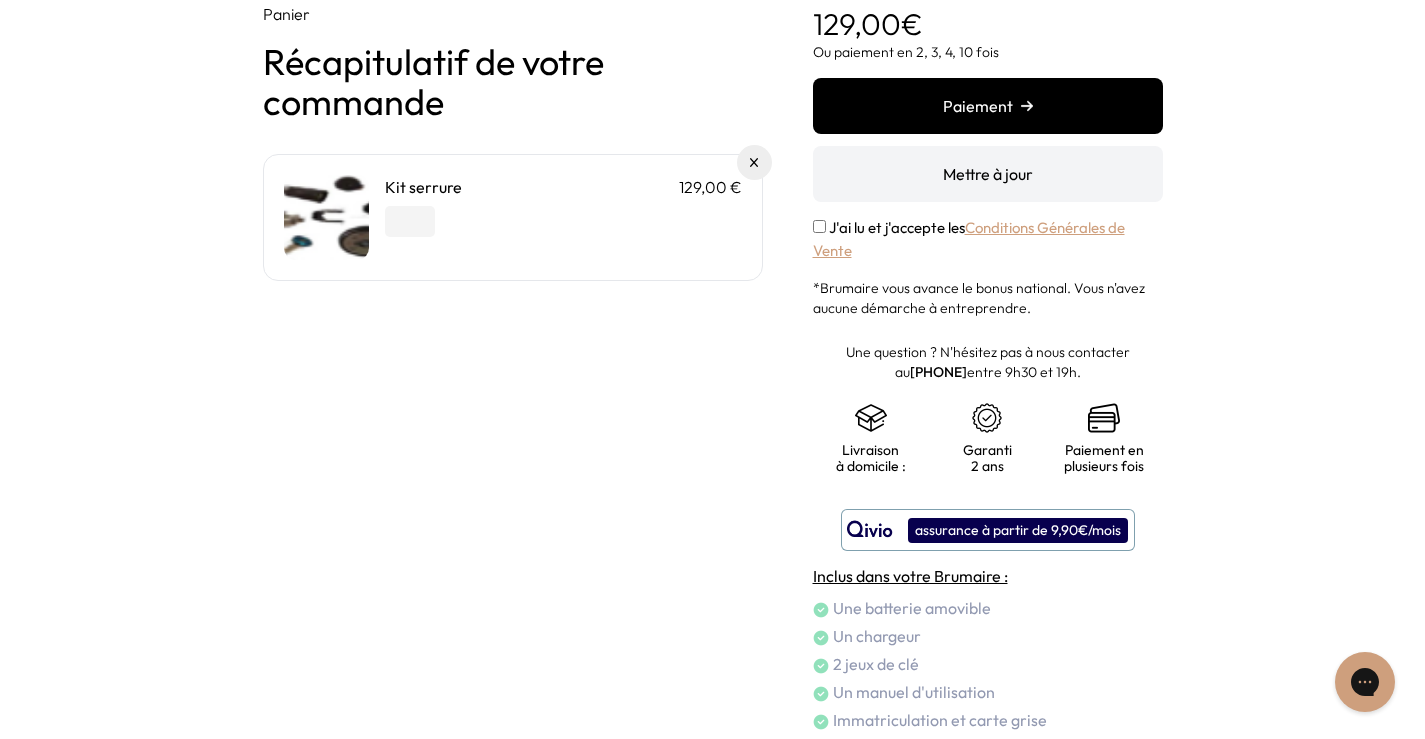 scroll, scrollTop: 0, scrollLeft: 0, axis: both 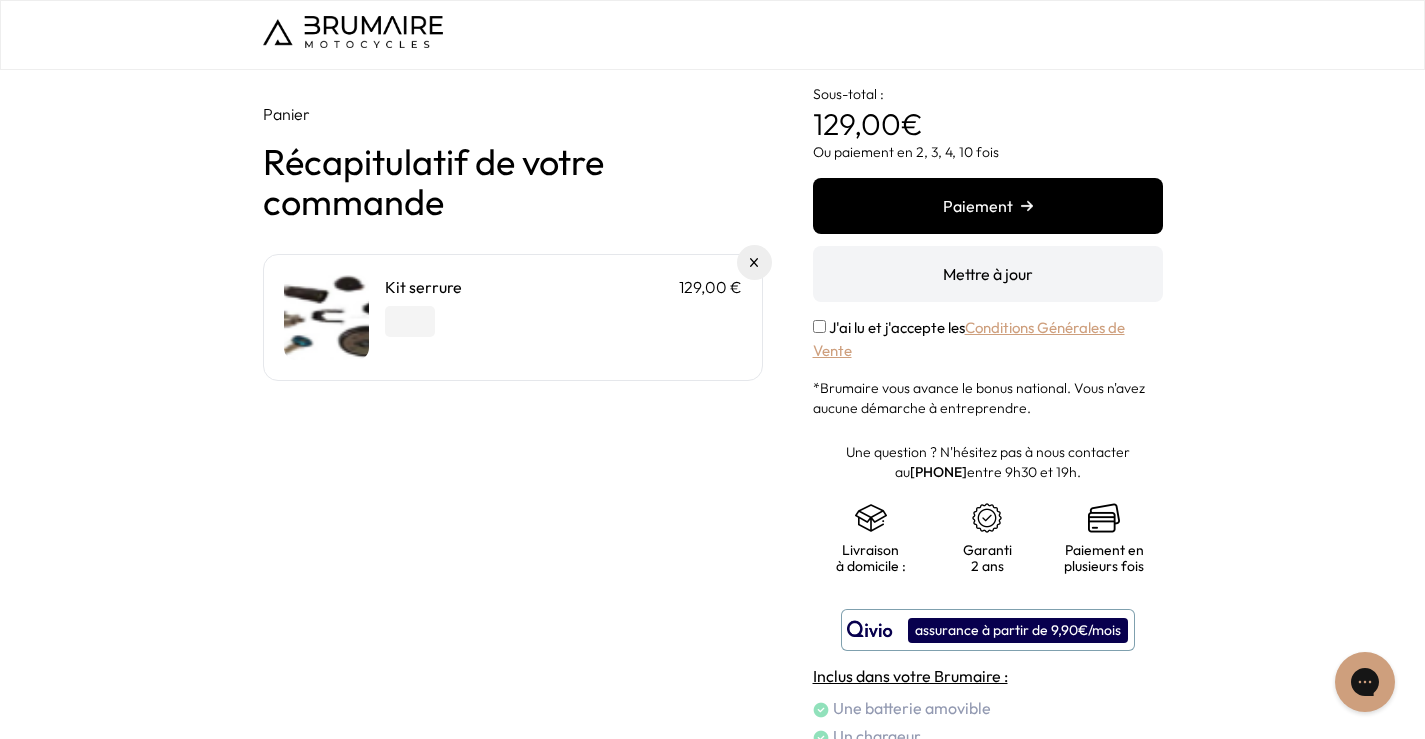 click at bounding box center [326, 317] 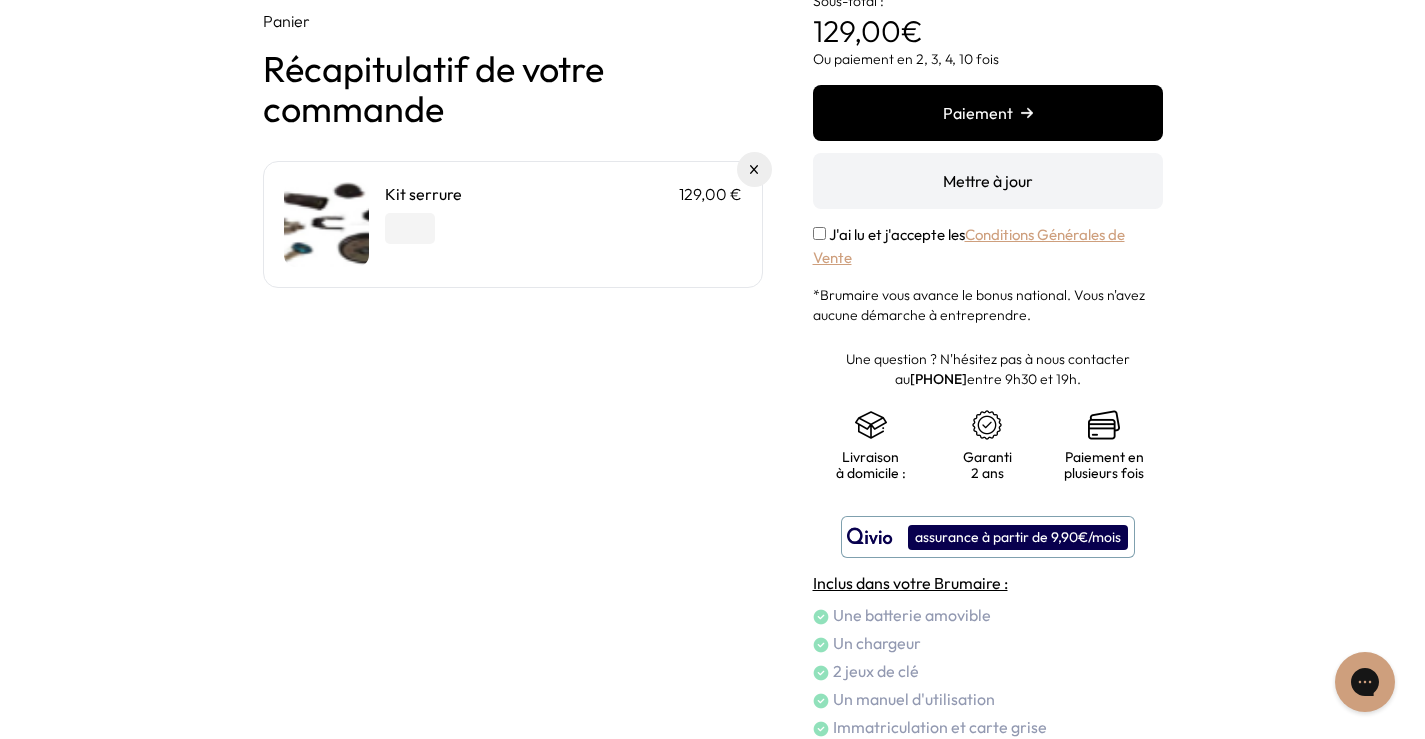 scroll, scrollTop: 0, scrollLeft: 0, axis: both 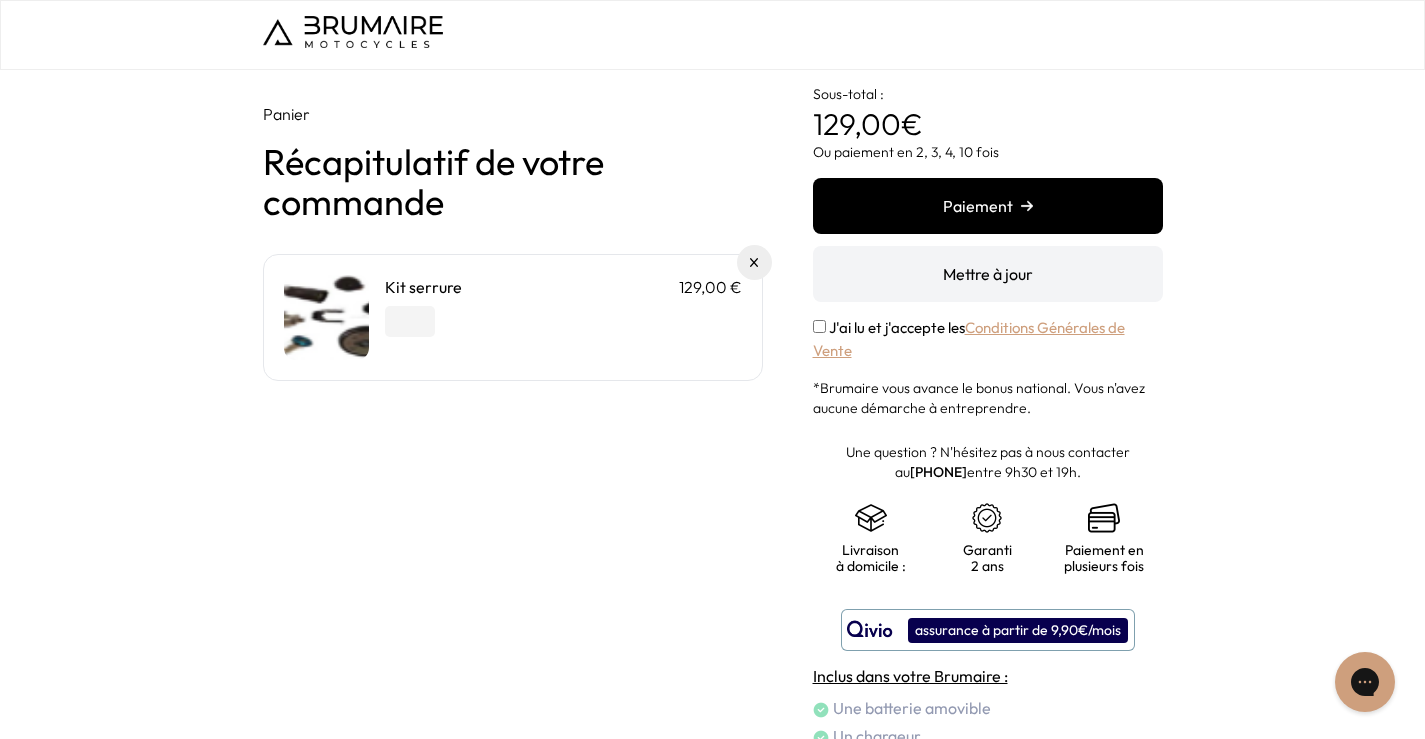 click at bounding box center [326, 317] 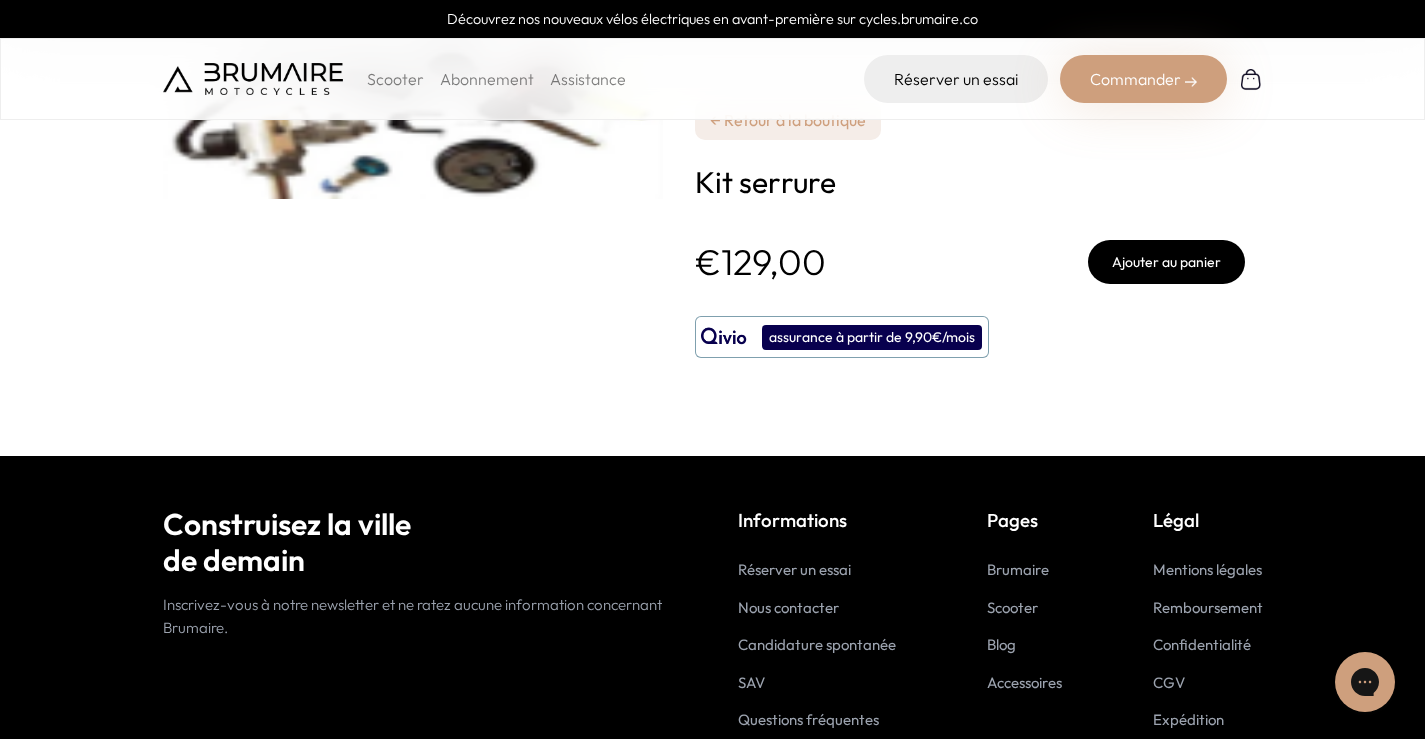 scroll, scrollTop: 0, scrollLeft: 0, axis: both 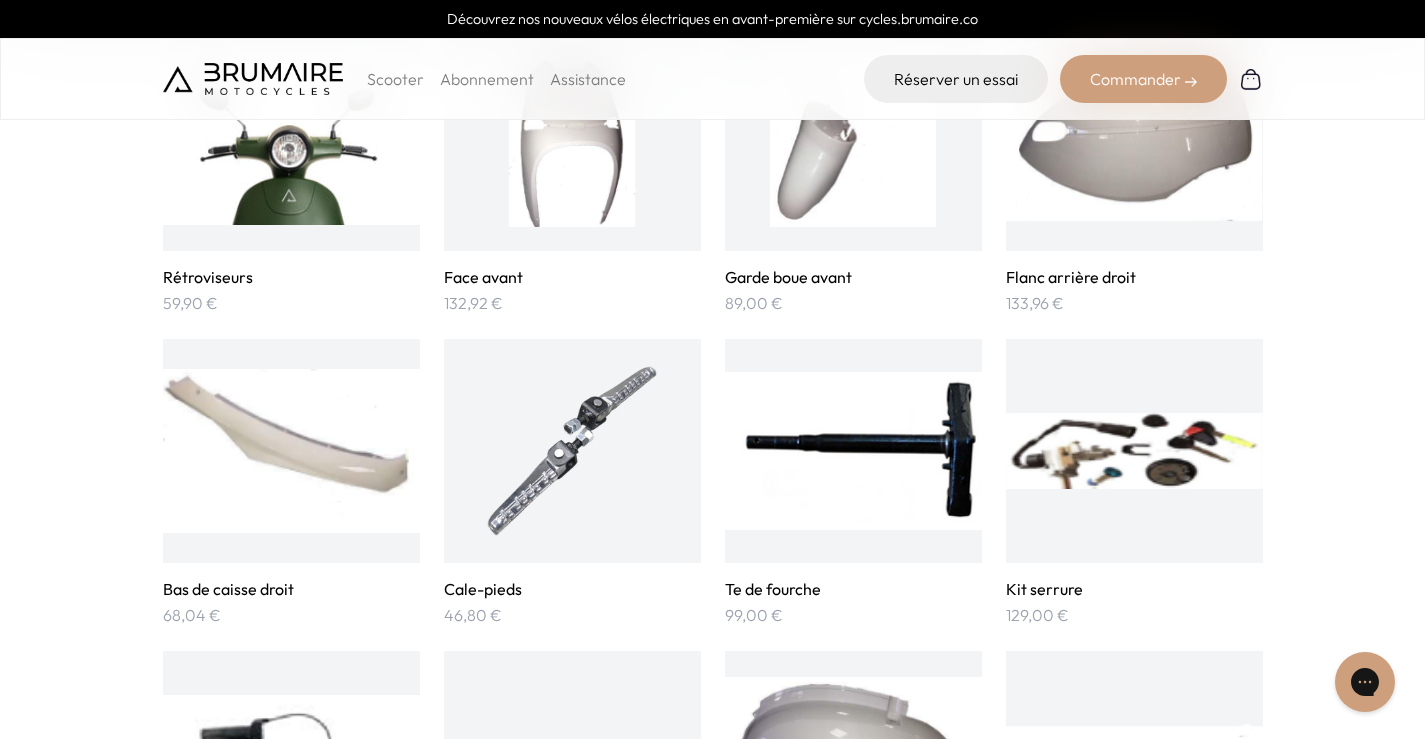 click at bounding box center (1134, 451) 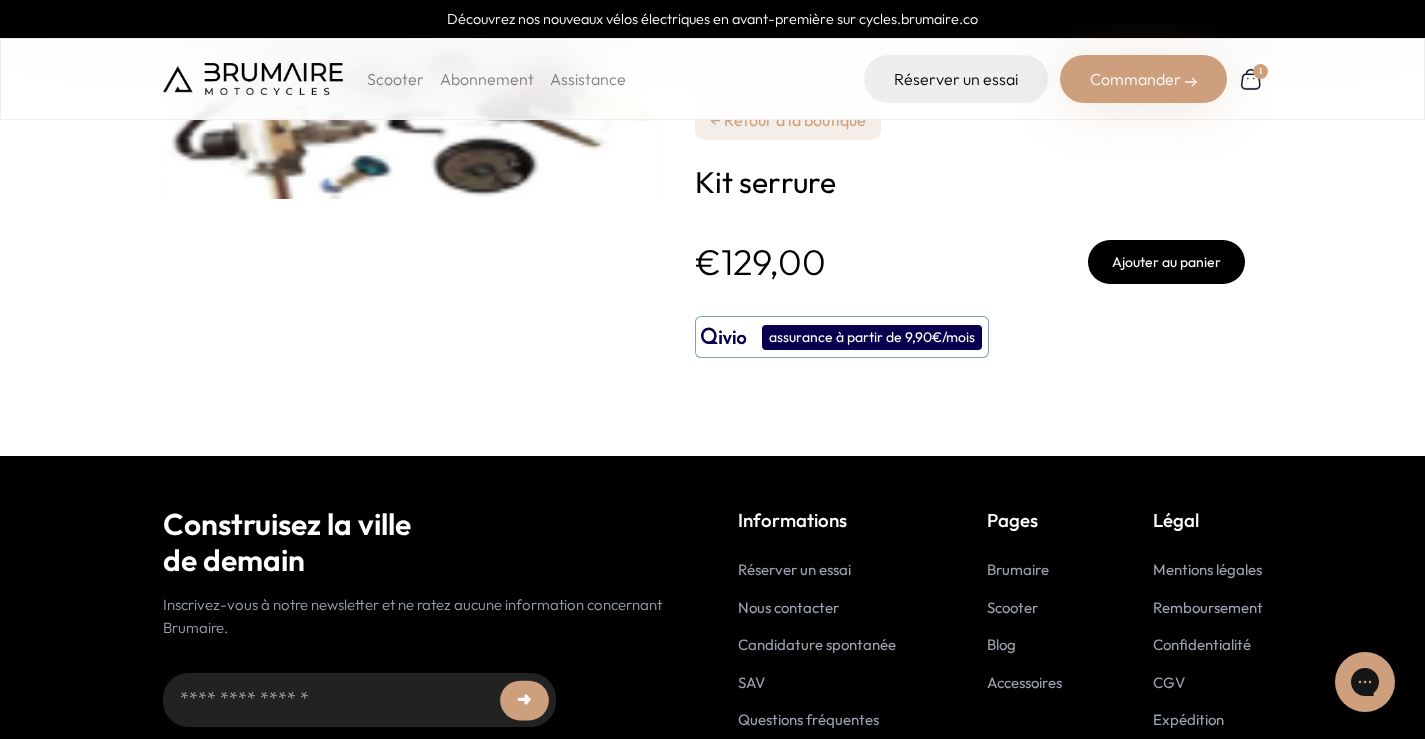 scroll, scrollTop: 0, scrollLeft: 0, axis: both 